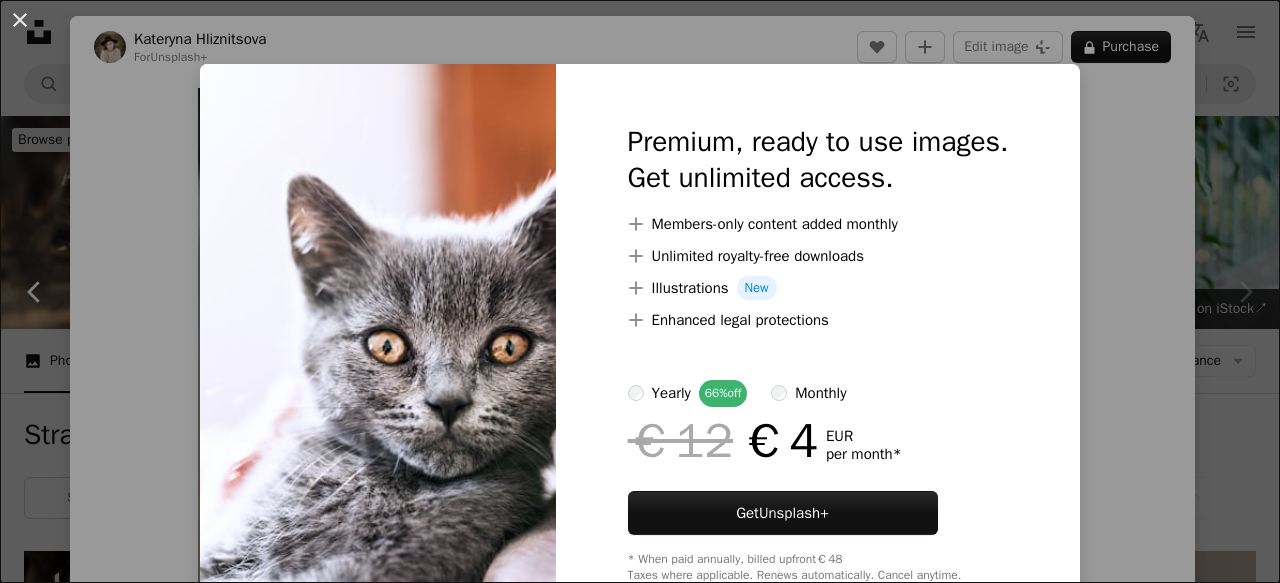 scroll, scrollTop: 4217, scrollLeft: 0, axis: vertical 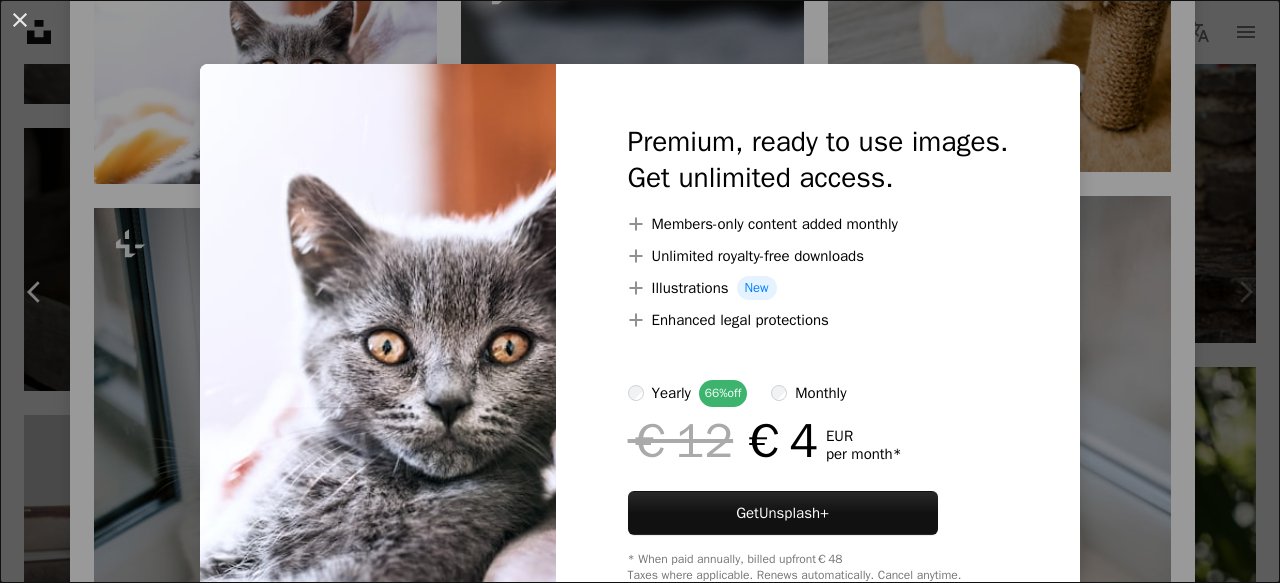 click on "Unsplash logo Unsplash Home A photo Pen Tool A compass A stack of folders Download Person Localization icon navigation menu A magnifying glass ********* An X shape Visual search Get Unsplash+ Log in Submit an image Browse premium images on iStock  |  20% off at iStock  ↗ Browse premium images on iStock 20% off at iStock  ↗ View more  ↗ View more on iStock  ↗ A photo Photos   2.9k Pen Tool Illustrations   12 A stack of folders Collections   64k A group of people Users   3 A copyright icon © License Arrow down Aspect ratio Orientation Arrow down Unfold Sort by  Relevance Arrow down Filters Filters Stray cat stray dog cat stray cats animal mammal pet kitten abyssinian grey manx stray Plus sign for Unsplash+ A heart A plus sign [FIRST] [LAST] For  Unsplash+ A lock   Purchase A heart A plus sign [FIRST] [LAST] Arrow pointing down Plus sign for Unsplash+ A heart A plus sign [FIRST] [LAST] For  Unsplash+ A lock   Purchase A heart A plus sign [FIRST] [LAST] Available for hire Arrow pointing down A heart" at bounding box center (640, -574) 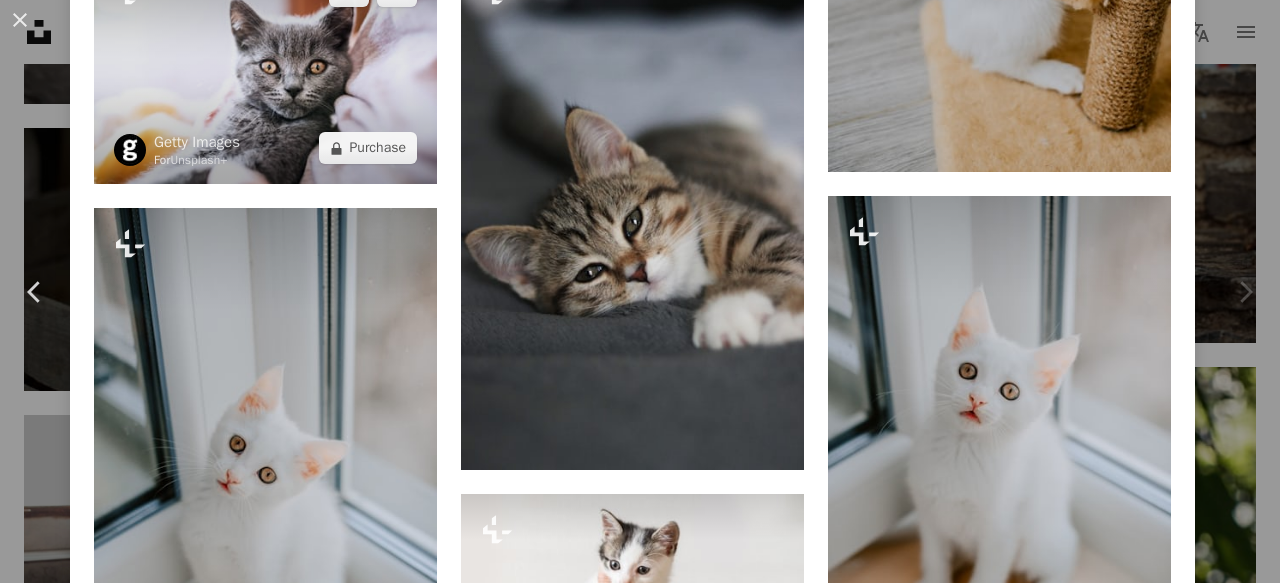 click at bounding box center [265, 69] 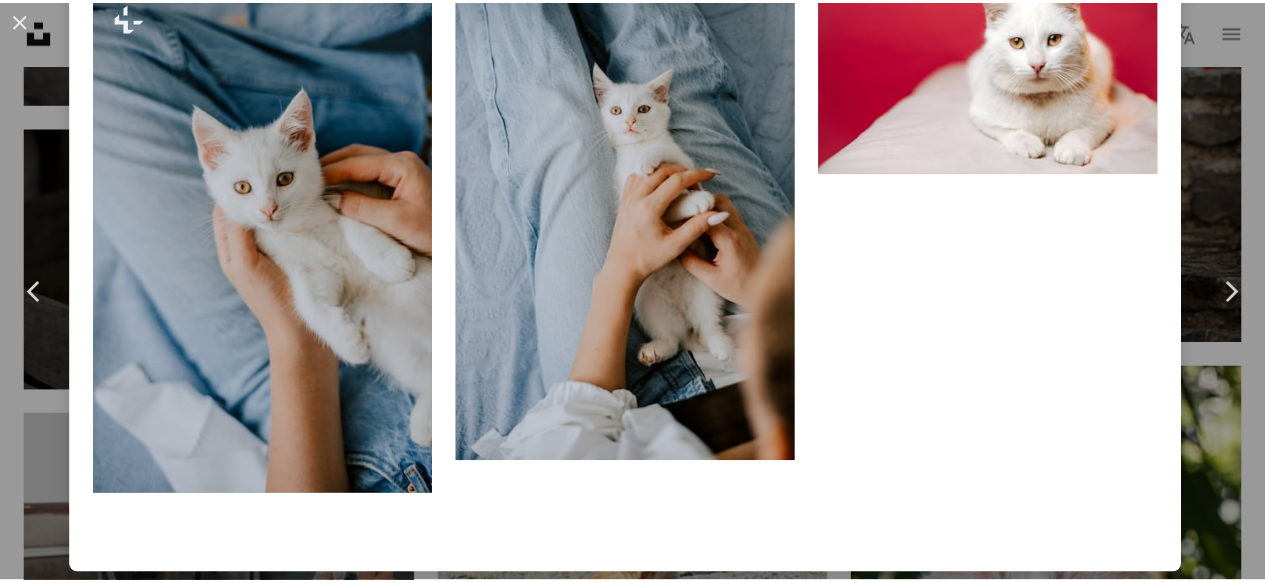 scroll, scrollTop: 1908, scrollLeft: 0, axis: vertical 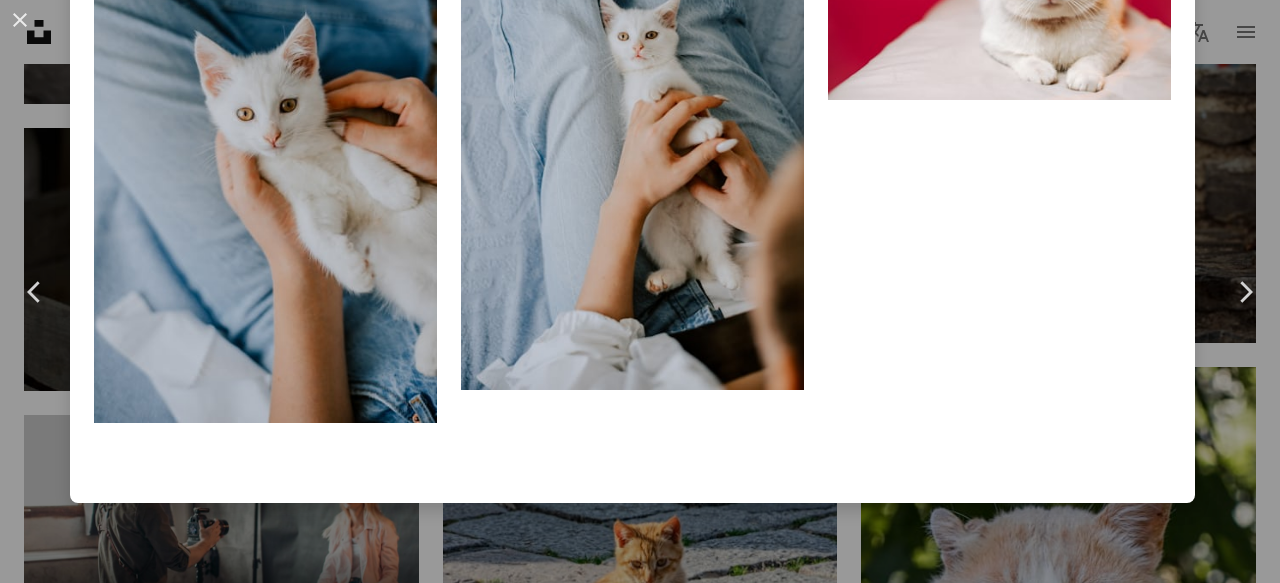 click on "An X shape Chevron left Chevron right Getty Images For  Unsplash+ A heart A plus sign Edit image   Plus sign for Unsplash+ A lock   Purchase Zoom in A forward-right arrow Share More Actions Calendar outlined Published on  April 18, 2023 Safety Licensed under the  Unsplash+ License house adult photography women eye yellow pets cozy kitten domestic cat horizontal indoors sitting slovakia homemade softness domestic room thick inside of Free images Related images Plus sign for Unsplash+ A heart A plus sign Getty Images For  Unsplash+ A lock   Purchase Plus sign for Unsplash+ A heart A plus sign [FIRST] [LAST] For  Unsplash+ A lock   Purchase Plus sign for Unsplash+ A heart A plus sign [FIRST] [LAST] For  Unsplash+ A lock   Purchase Plus sign for Unsplash+ A heart A plus sign Getty Images For  Unsplash+ A lock   Purchase Plus sign for Unsplash+ A heart A plus sign [FIRST] [LAST] For  Unsplash+ A lock" at bounding box center (640, 291) 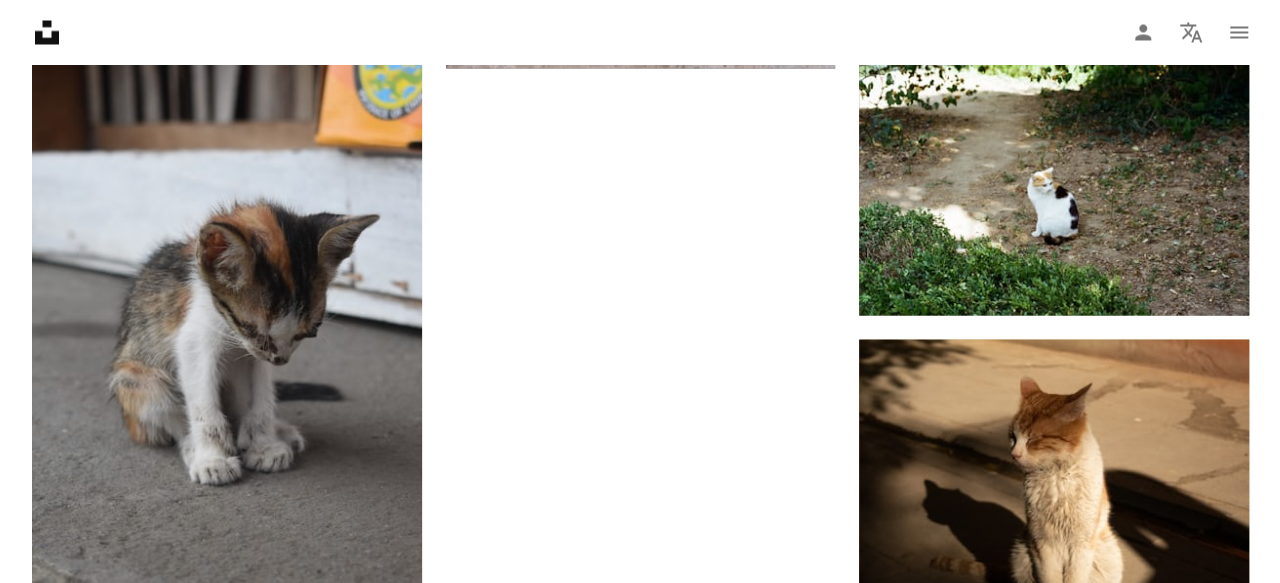 scroll, scrollTop: 5681, scrollLeft: 0, axis: vertical 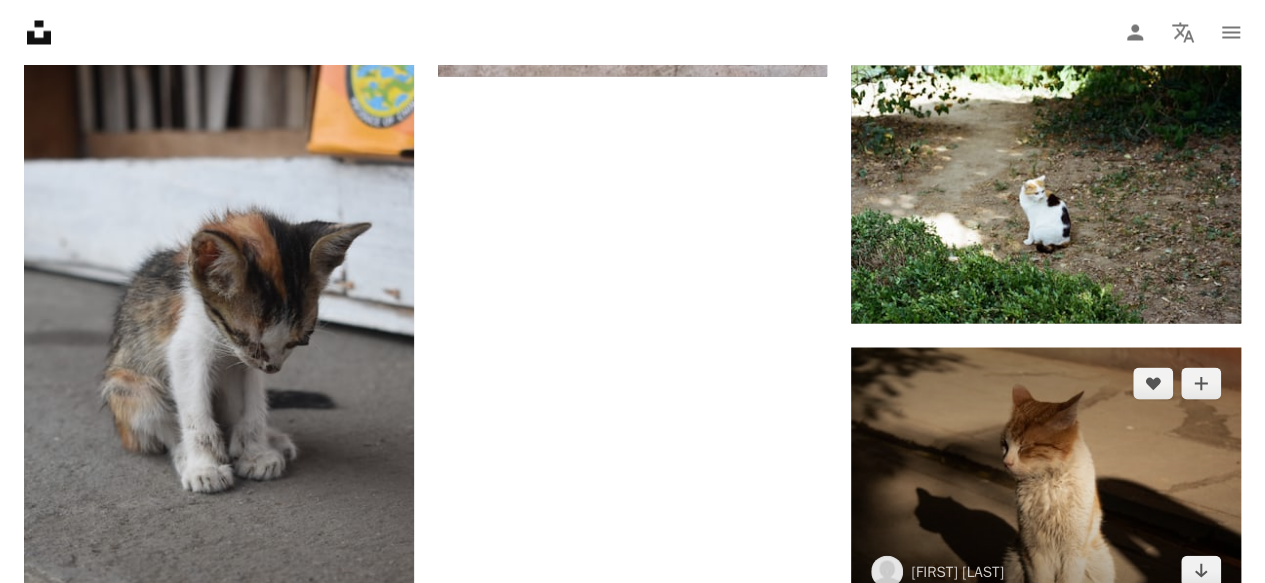 click at bounding box center [1046, 477] 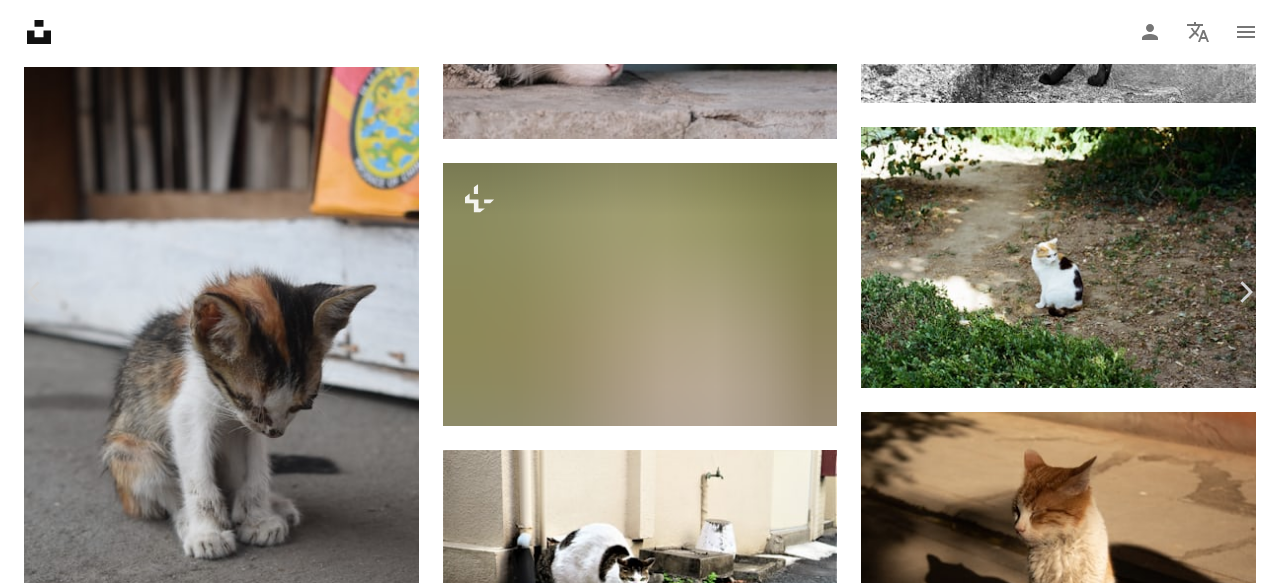 scroll, scrollTop: 1729, scrollLeft: 0, axis: vertical 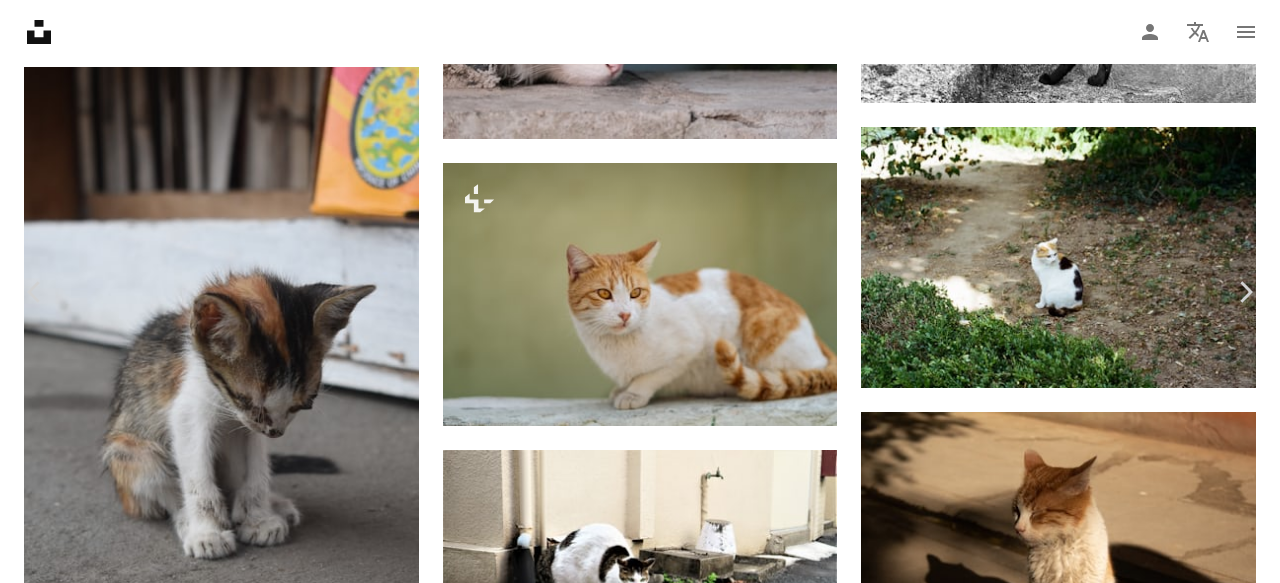 click at bounding box center (632, 5020) 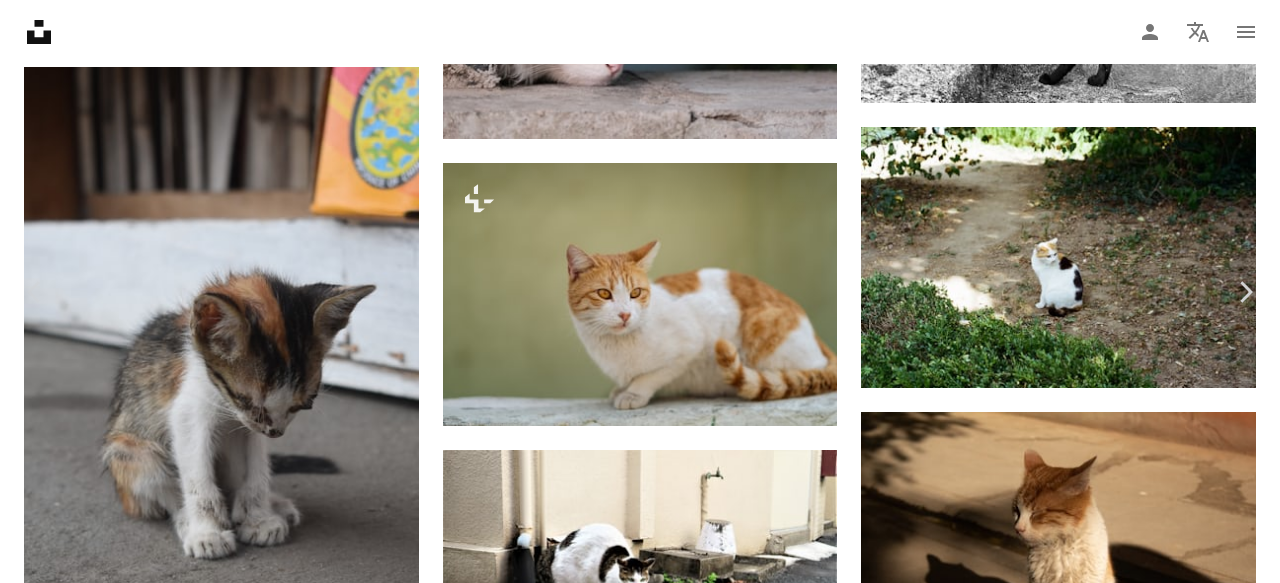 scroll, scrollTop: 2014, scrollLeft: 0, axis: vertical 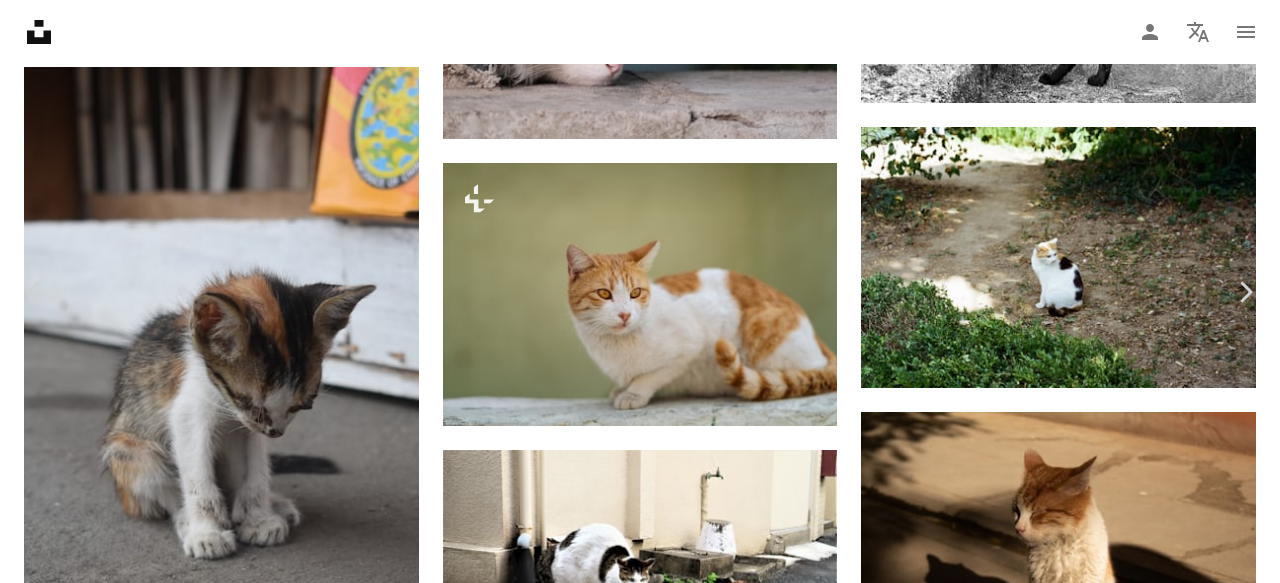 click at bounding box center (632, 4802) 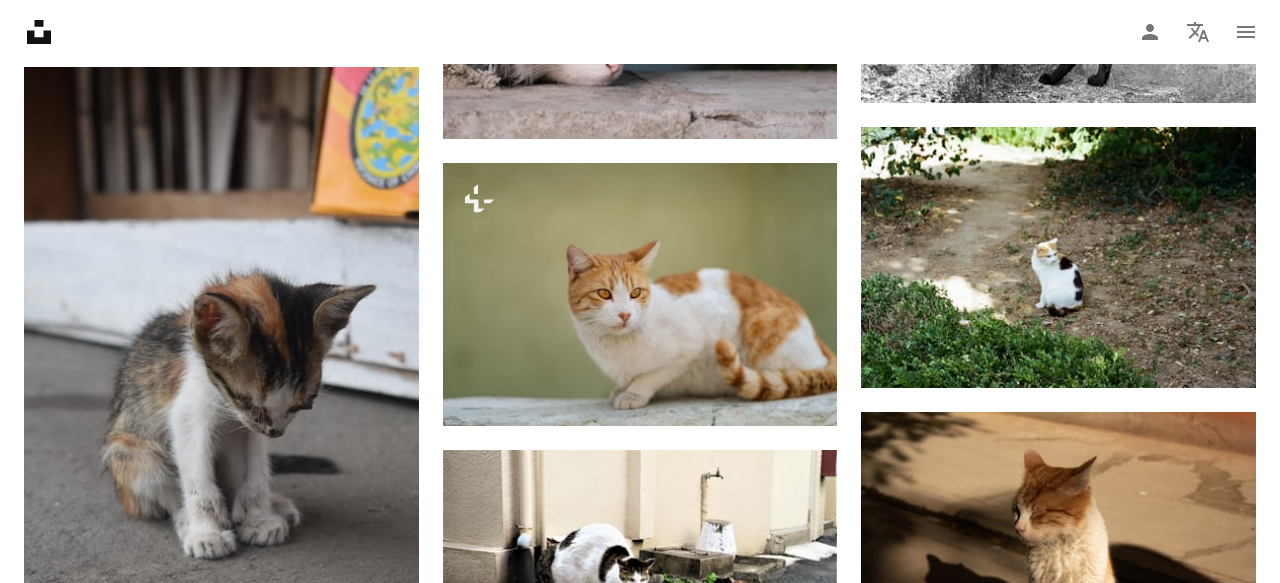 scroll, scrollTop: 2933, scrollLeft: 0, axis: vertical 